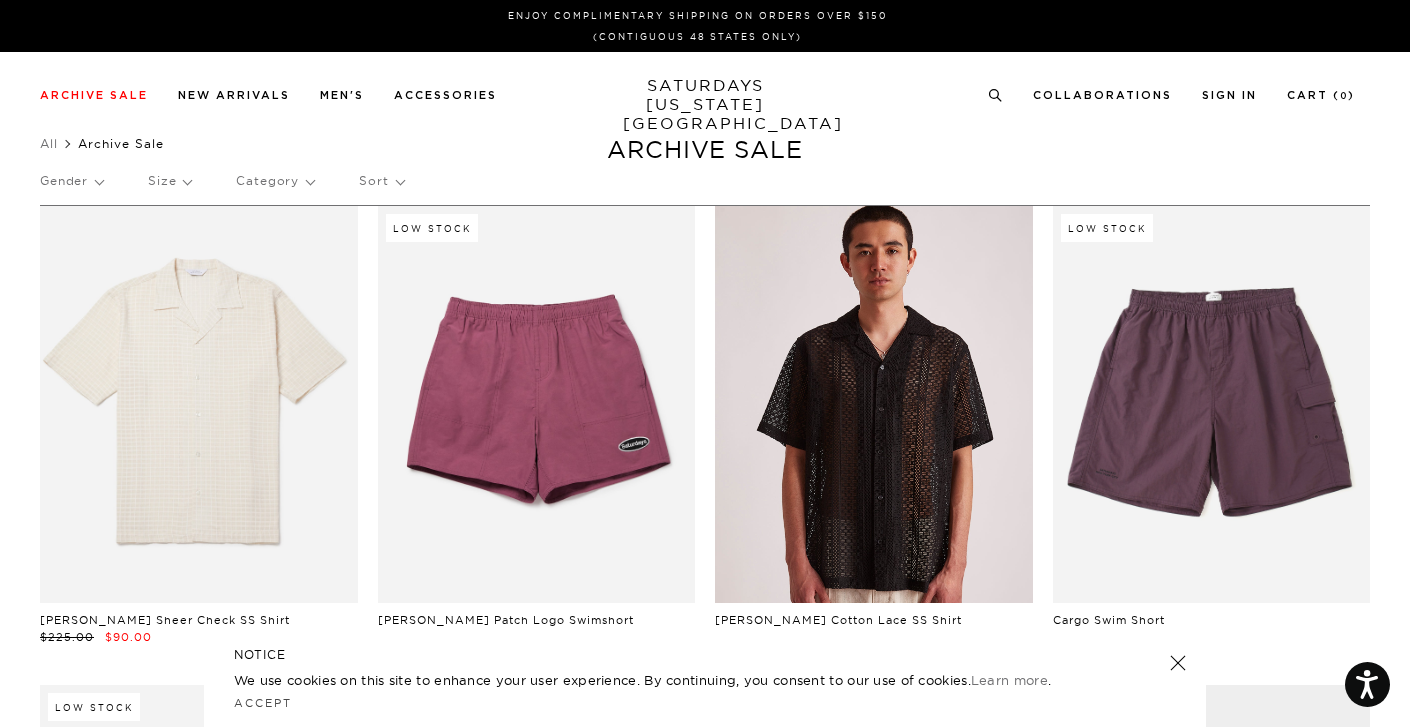 scroll, scrollTop: 0, scrollLeft: 0, axis: both 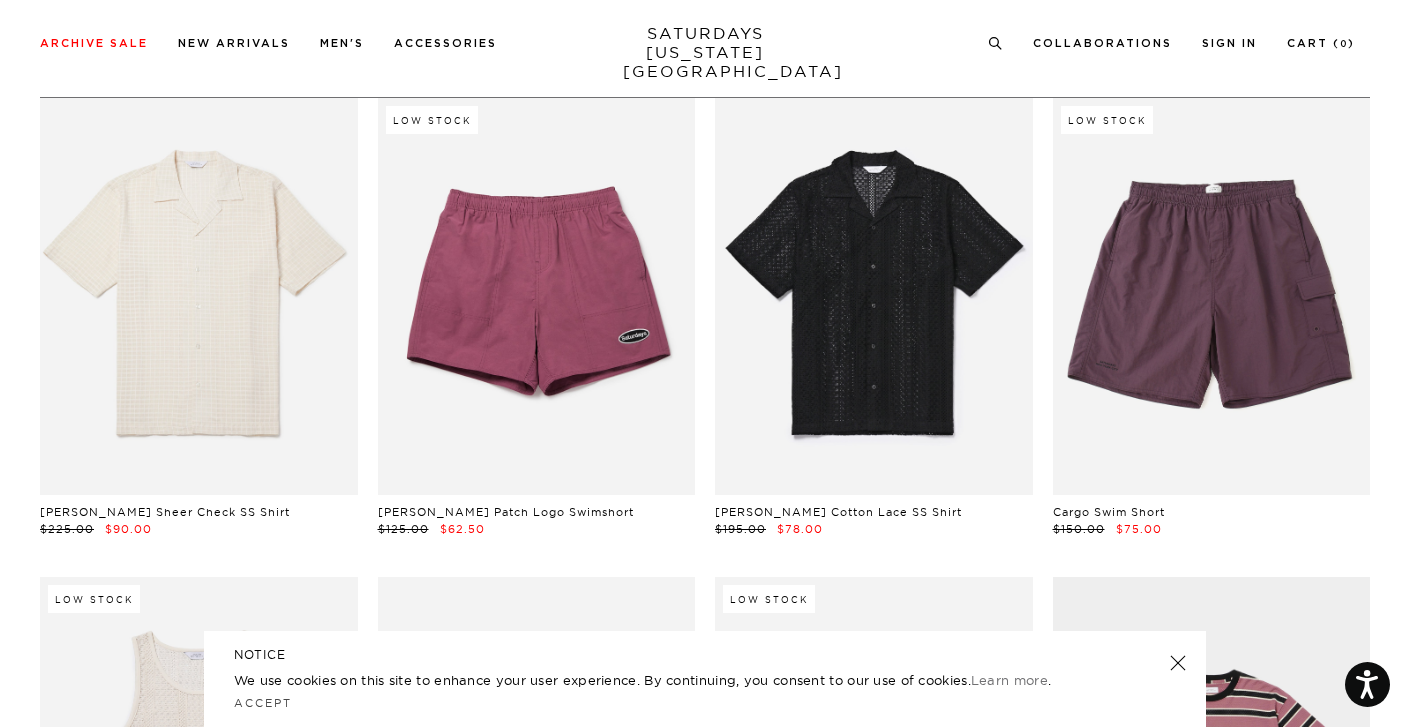 click at bounding box center [1178, 663] 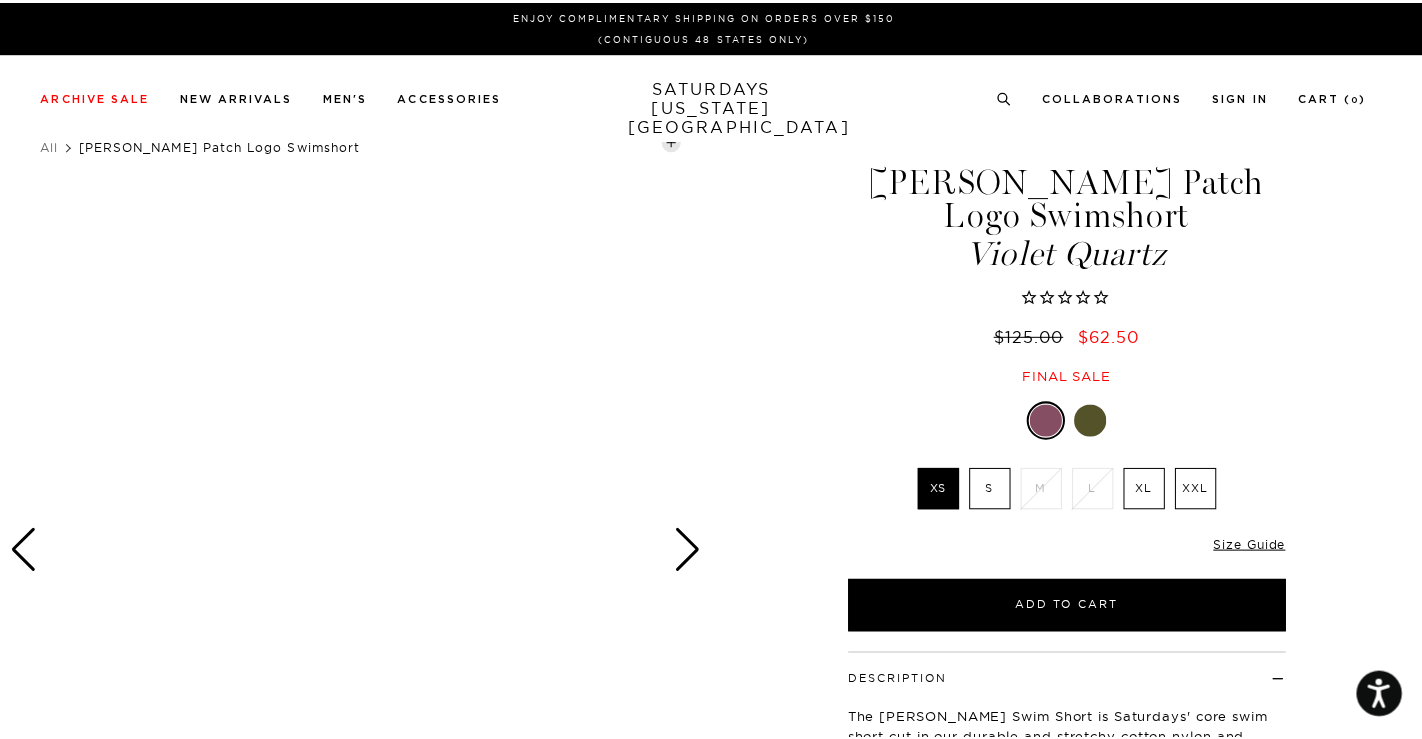 scroll, scrollTop: 0, scrollLeft: 0, axis: both 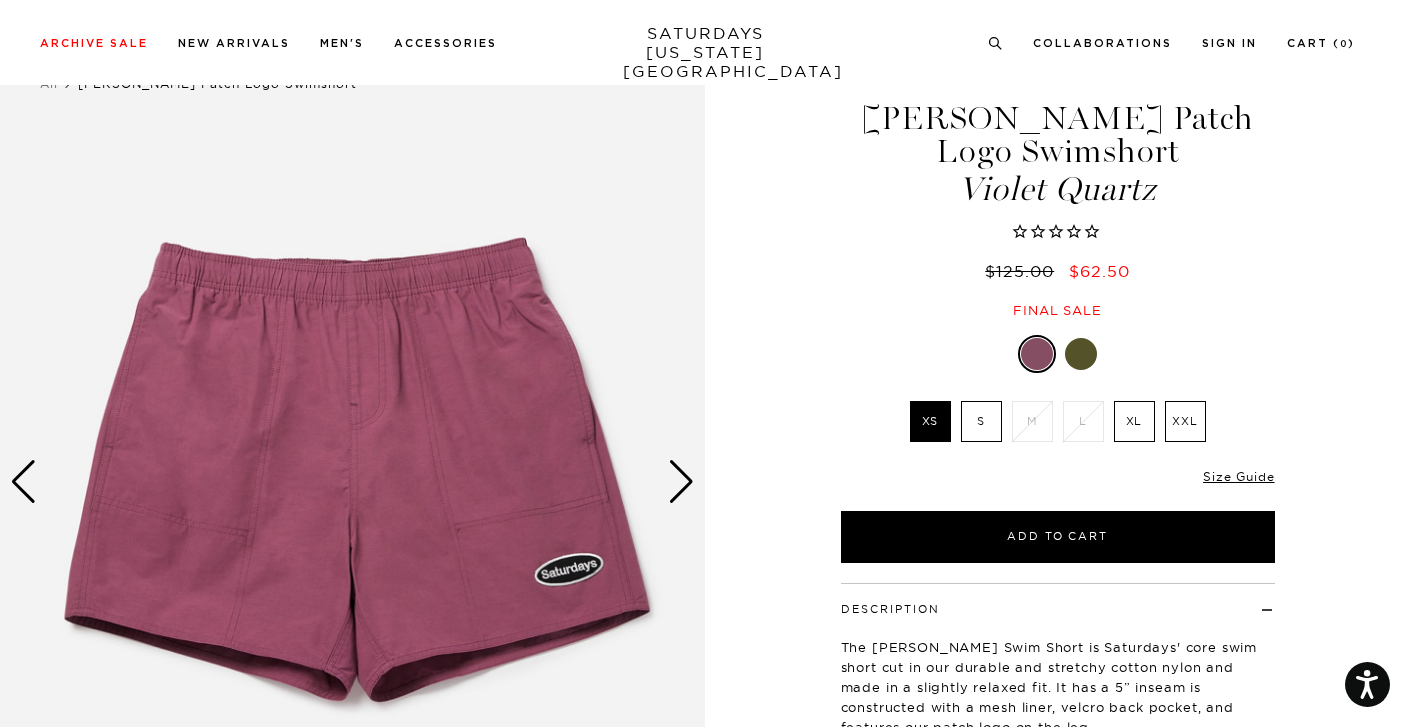 click at bounding box center (681, 482) 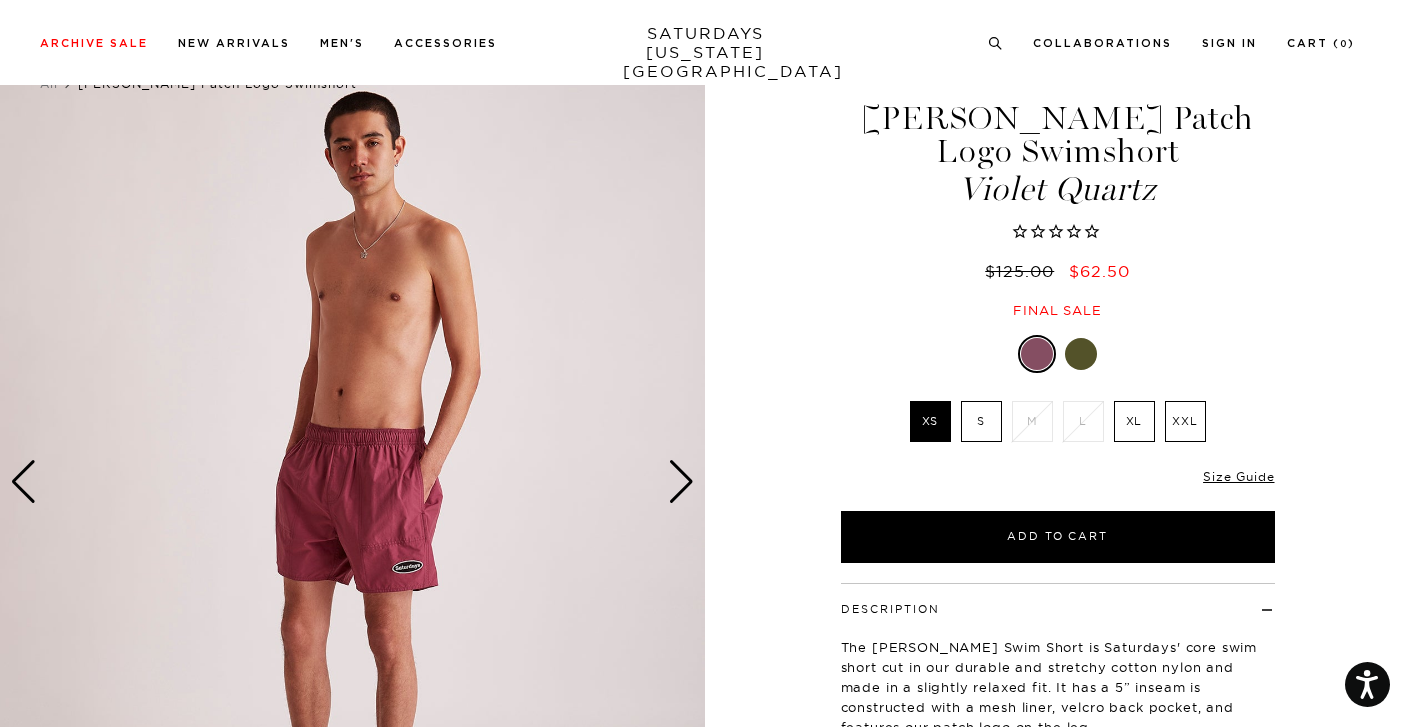 click at bounding box center (681, 482) 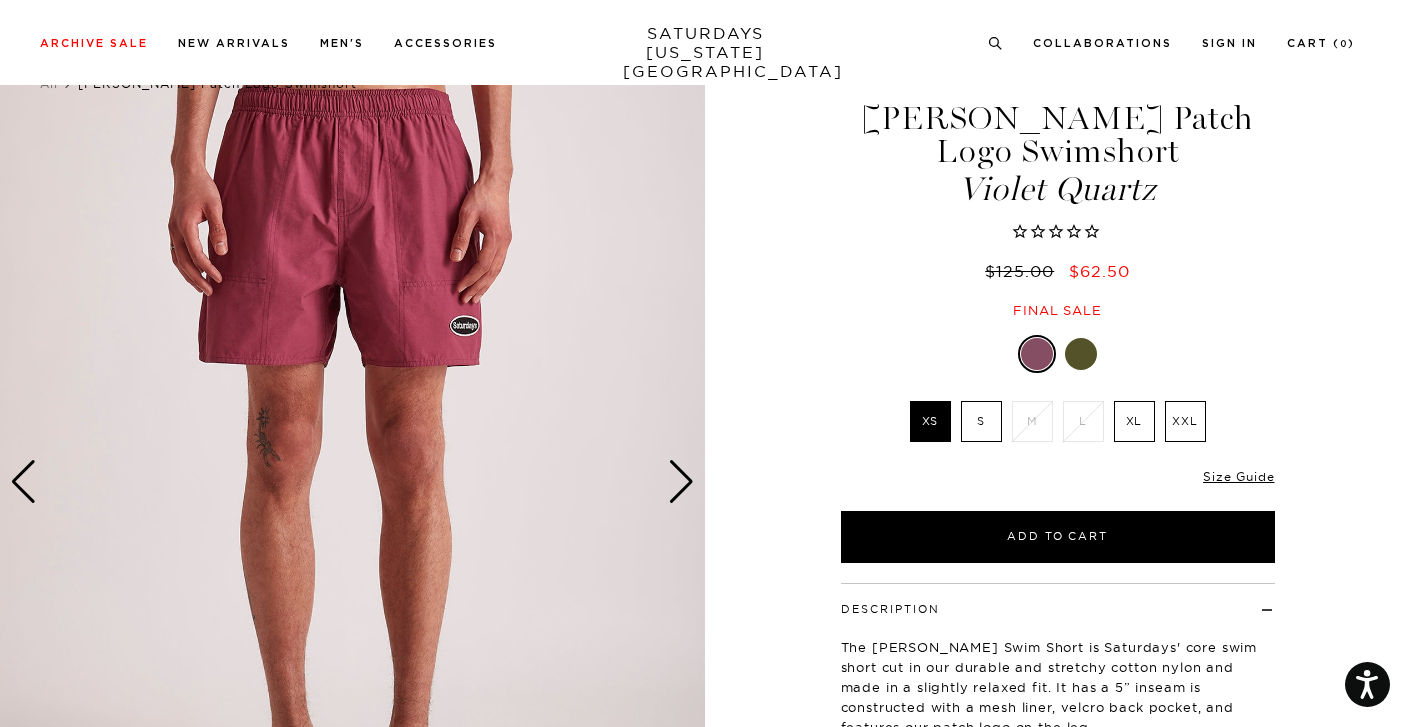 click at bounding box center [1081, 354] 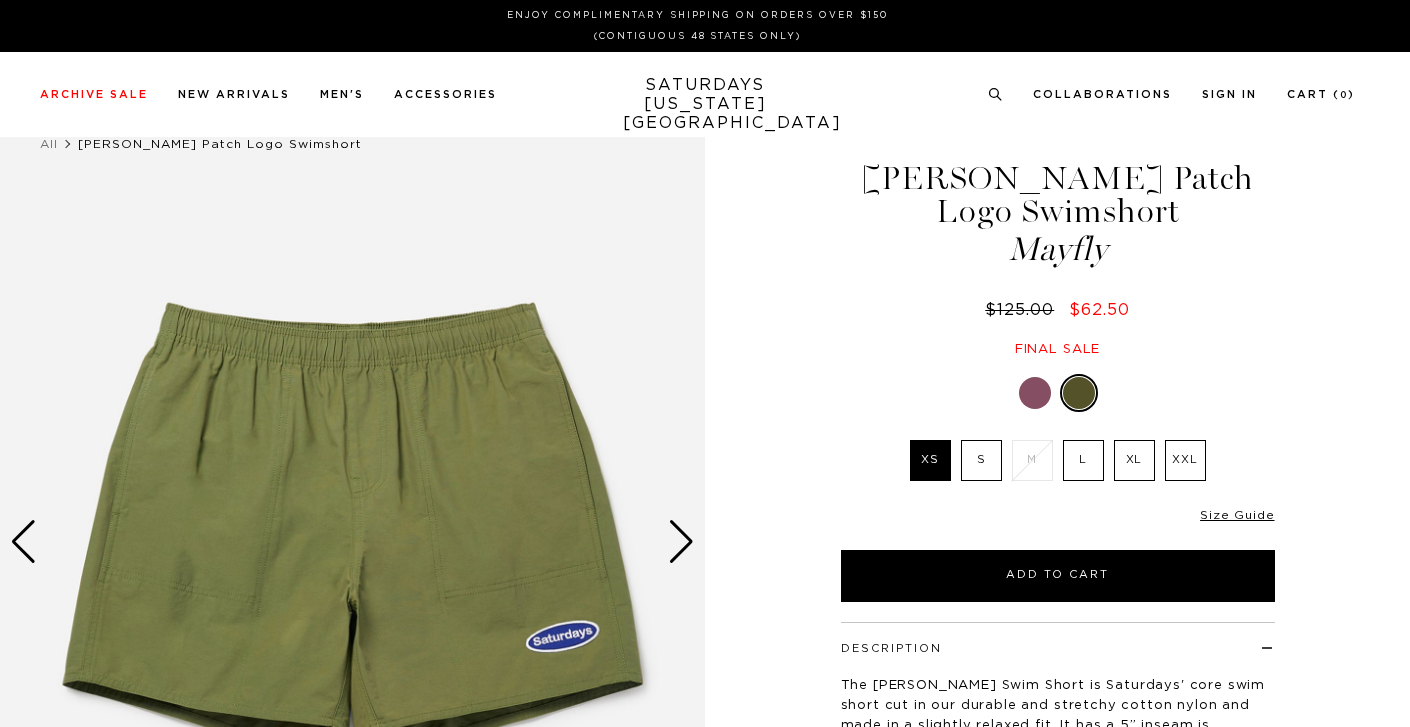 scroll, scrollTop: 0, scrollLeft: 0, axis: both 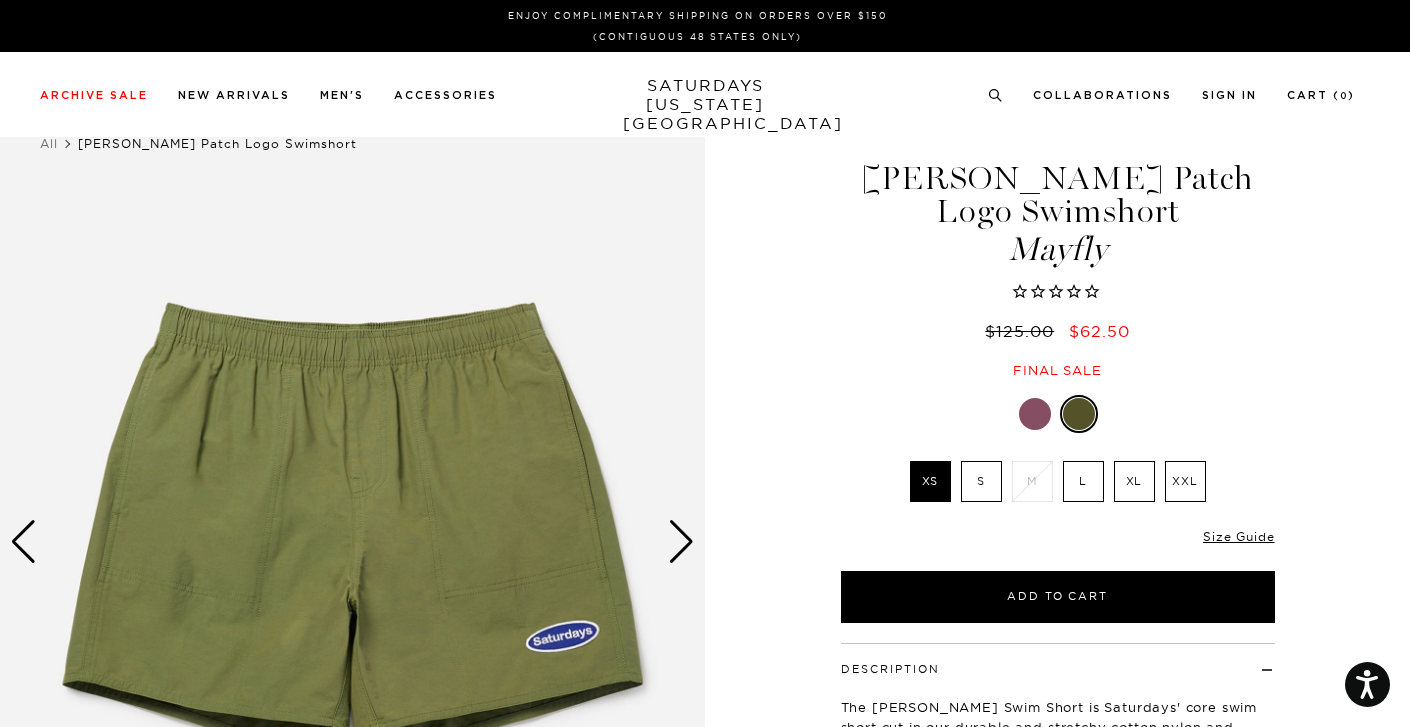 click at bounding box center (681, 542) 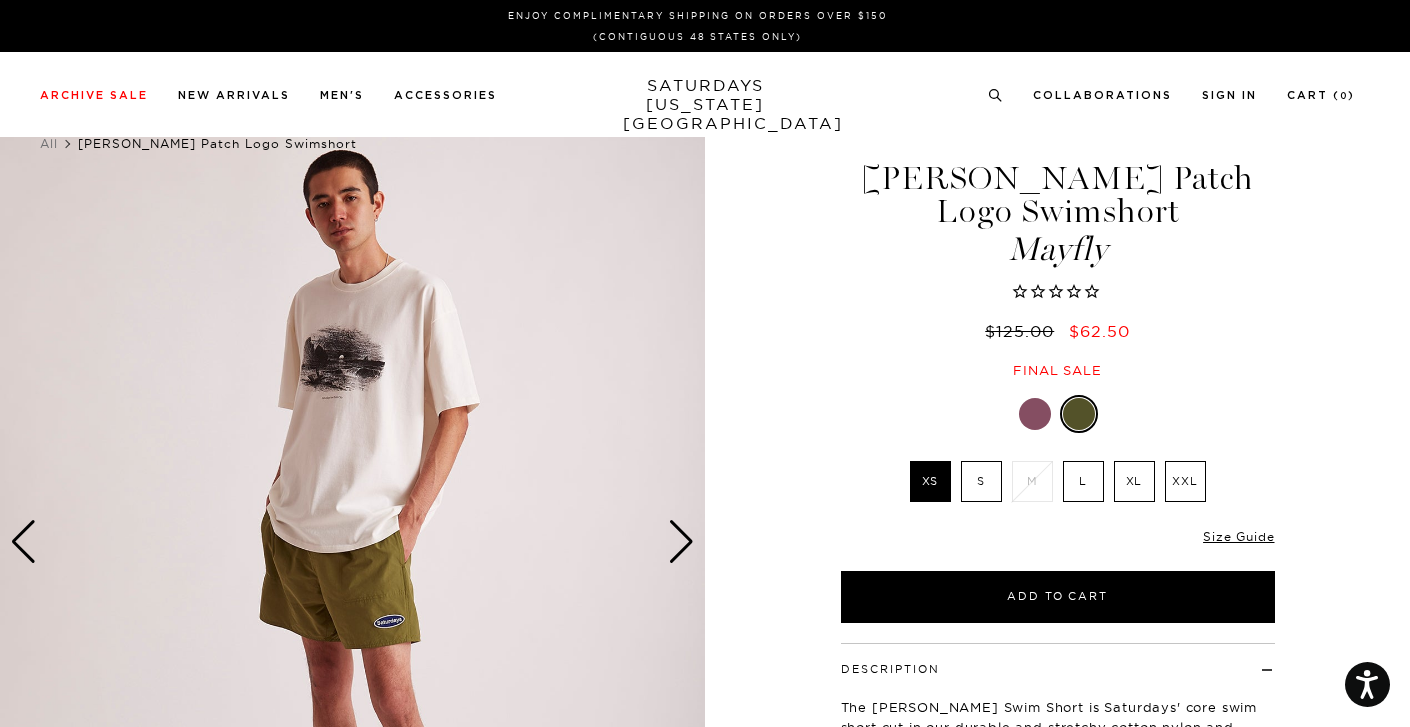 click at bounding box center (681, 542) 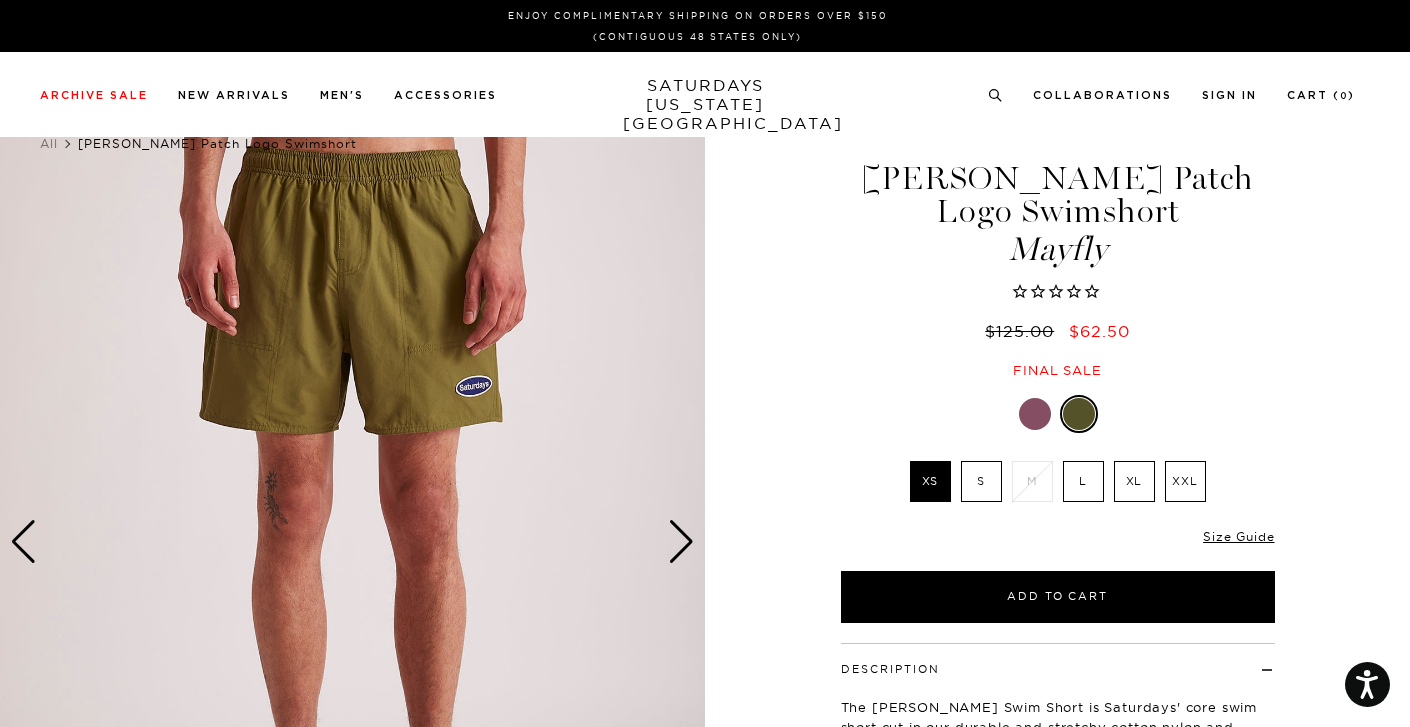 click at bounding box center [681, 542] 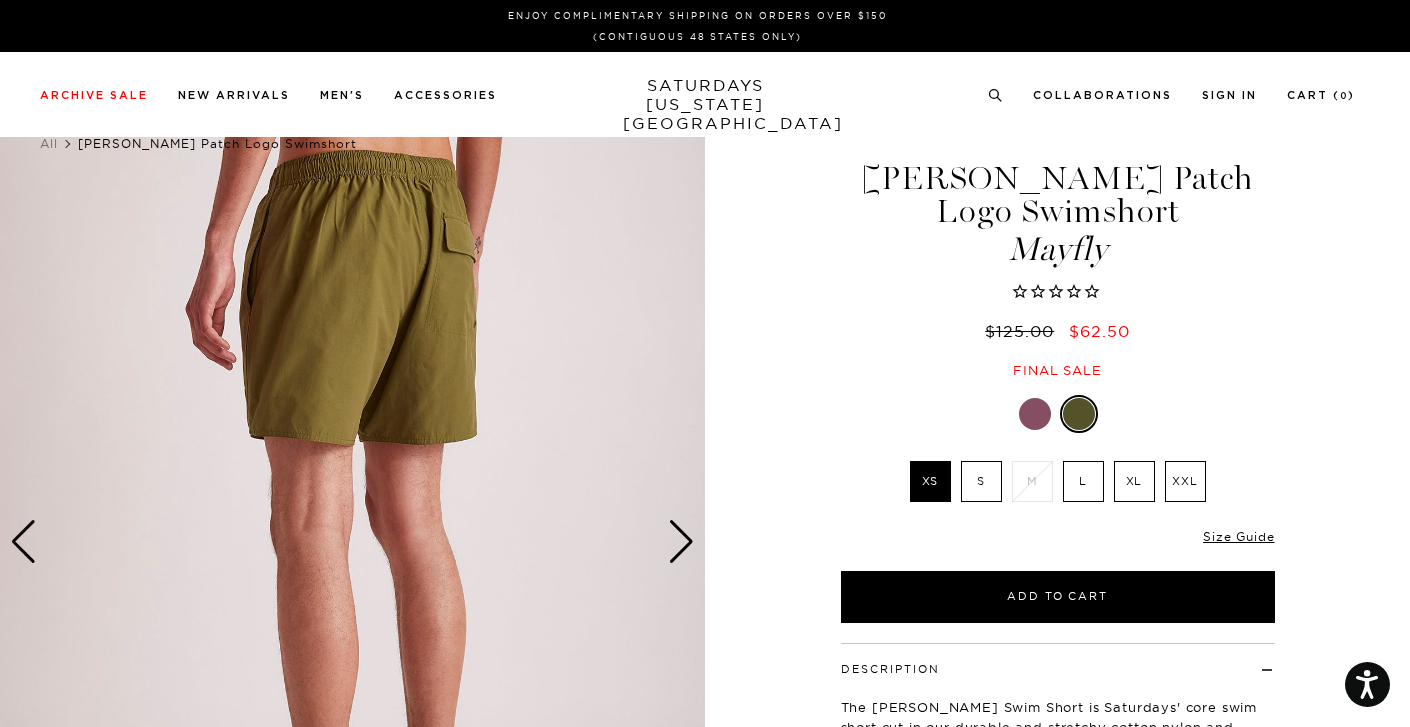 click at bounding box center [681, 542] 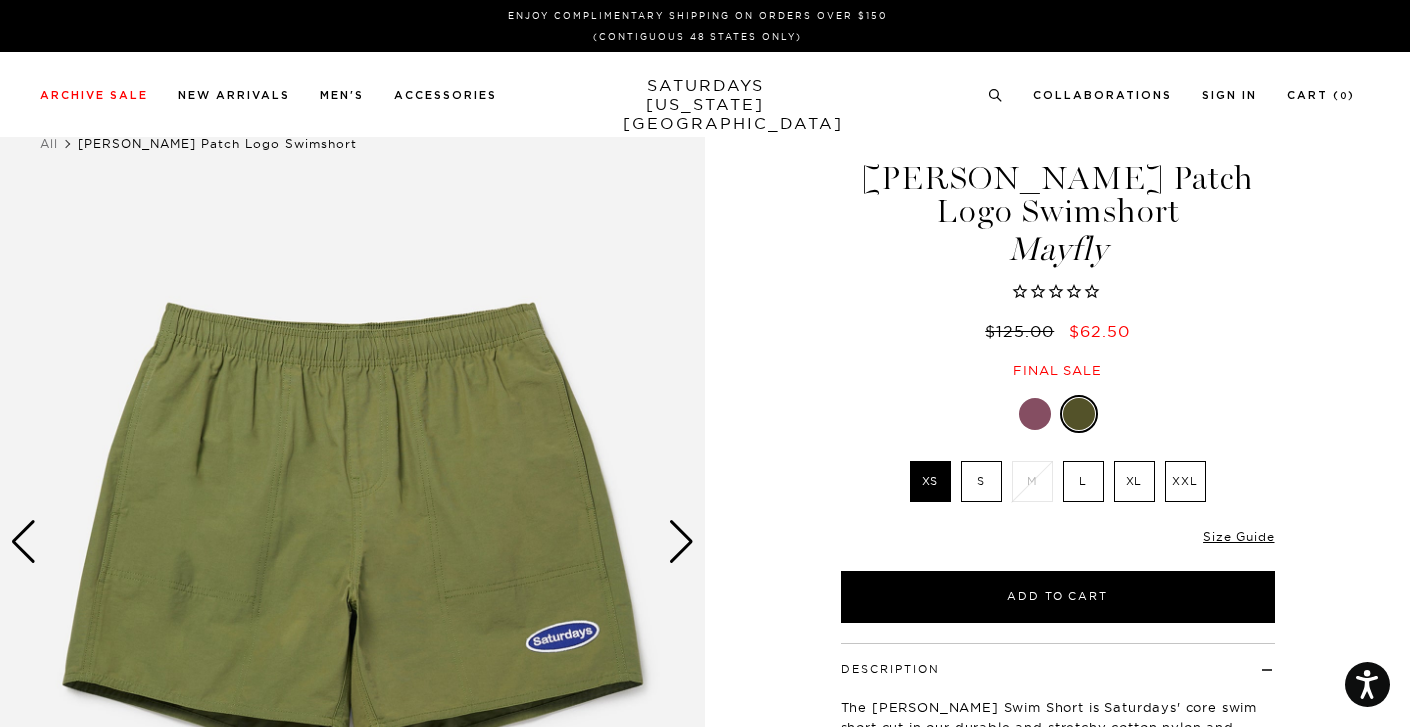 click at bounding box center [-3173, 541] 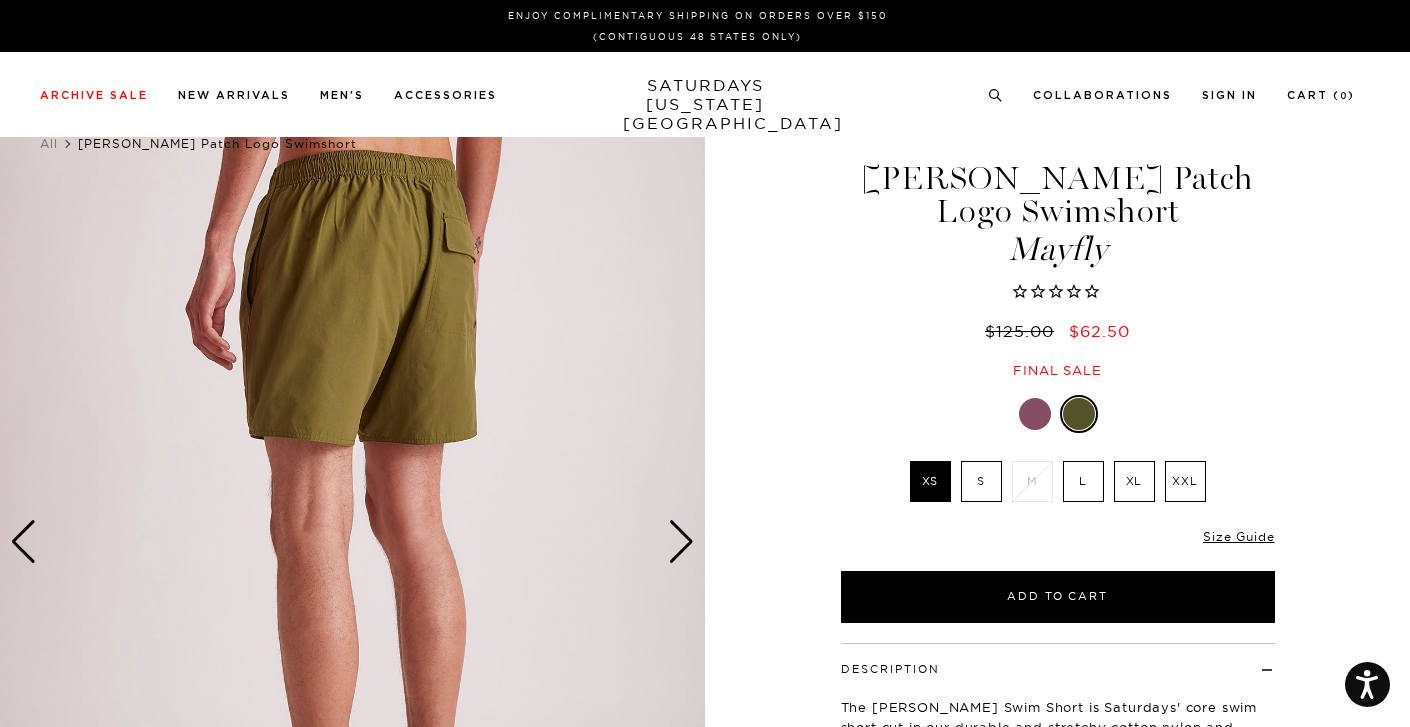 click at bounding box center (681, 542) 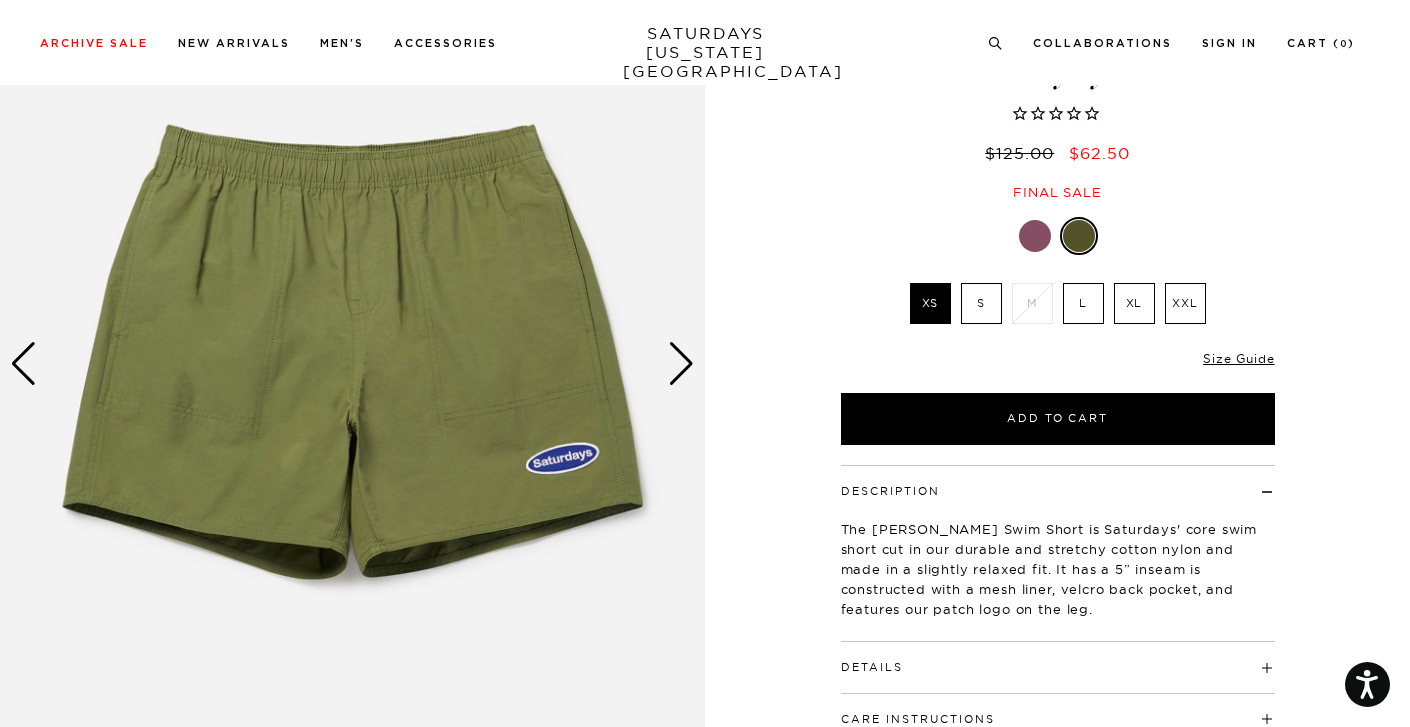 scroll, scrollTop: 0, scrollLeft: 0, axis: both 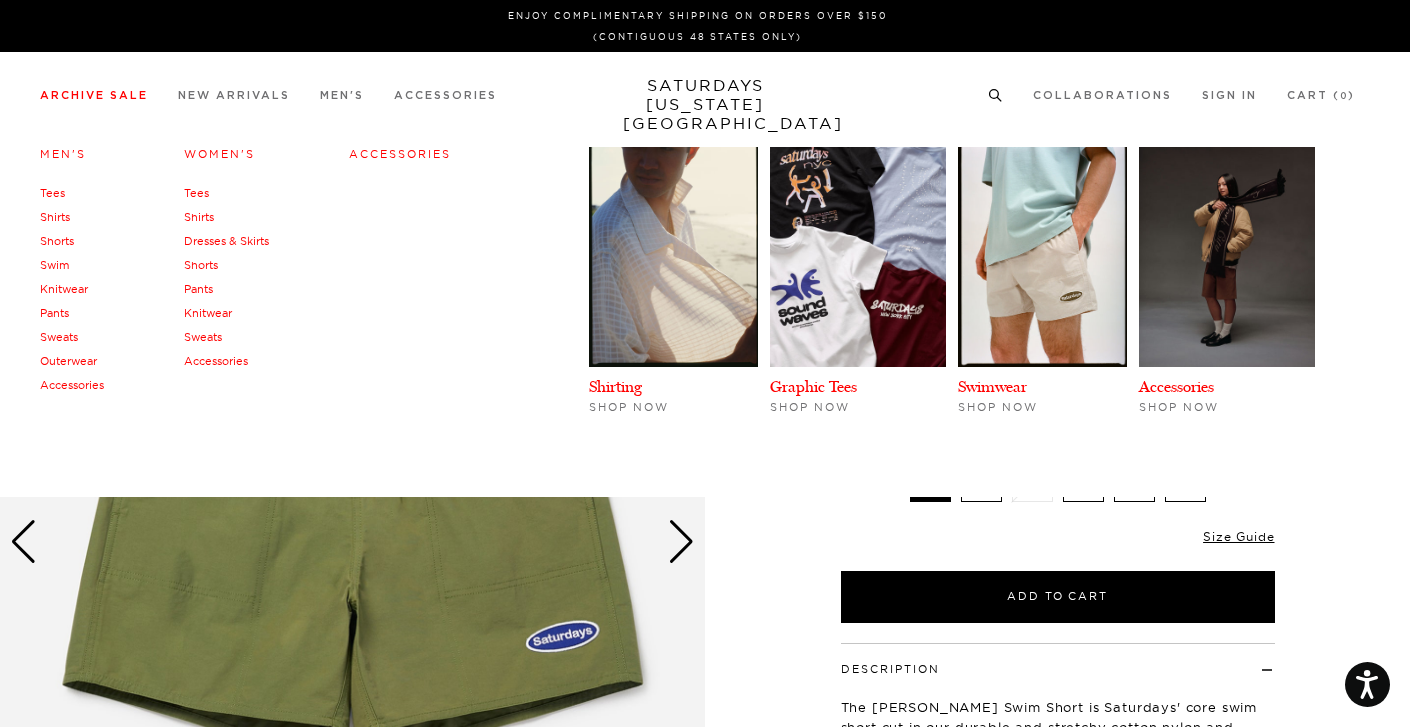 click on "Shorts" at bounding box center [57, 241] 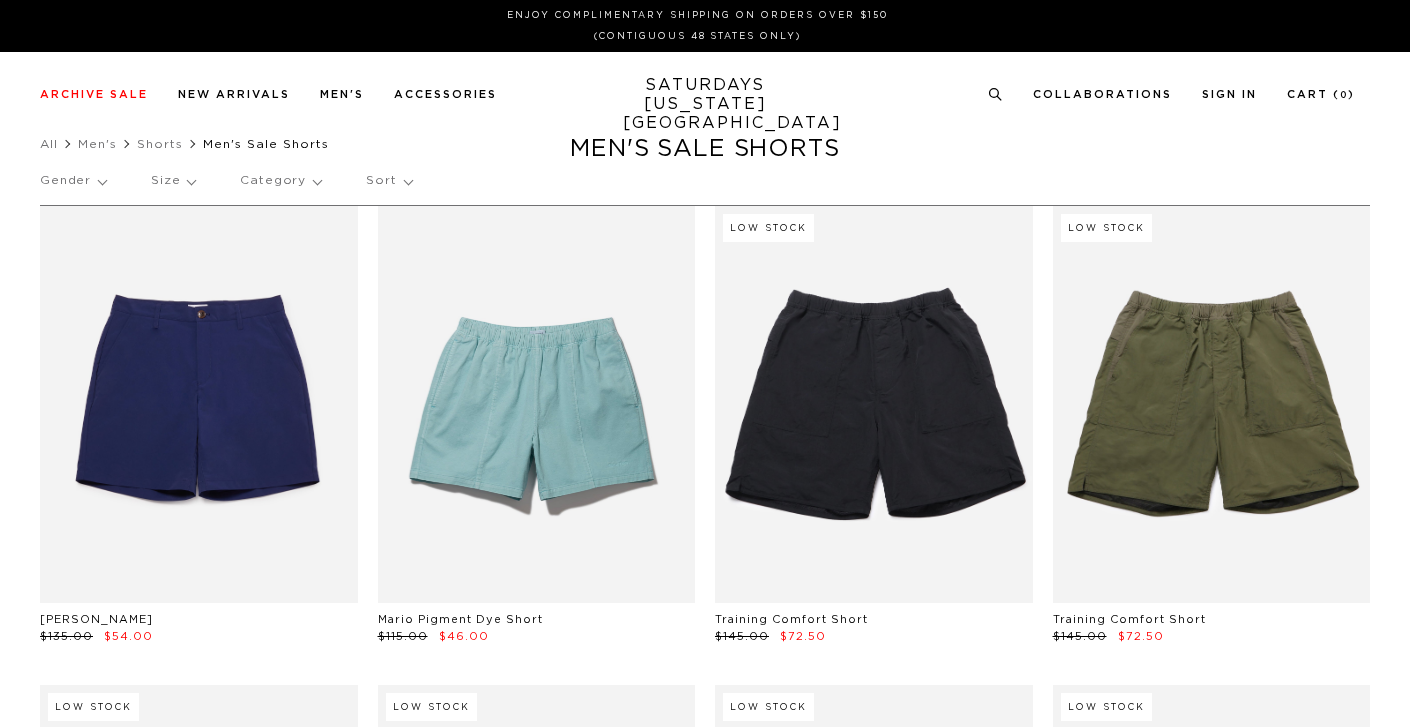 scroll, scrollTop: 0, scrollLeft: 0, axis: both 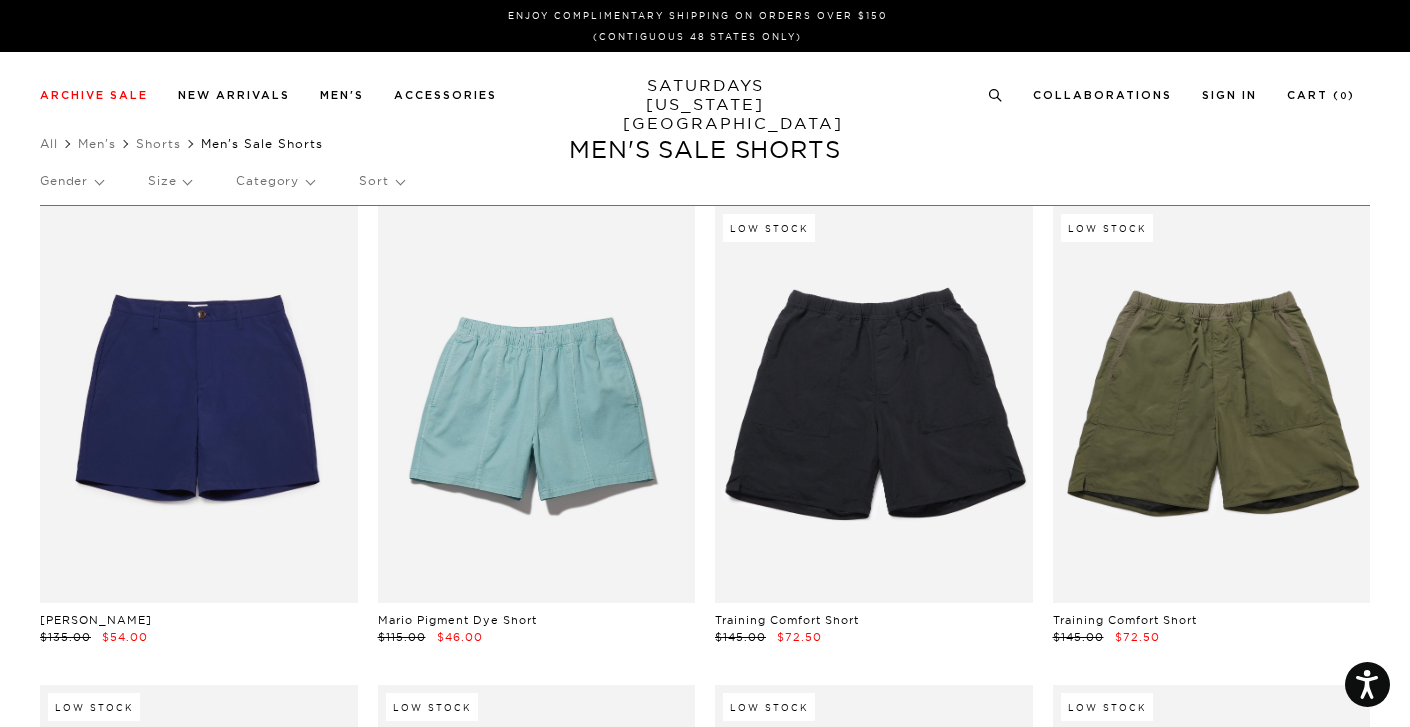 click on "Gender     Size     Category     Sort" at bounding box center [705, 181] 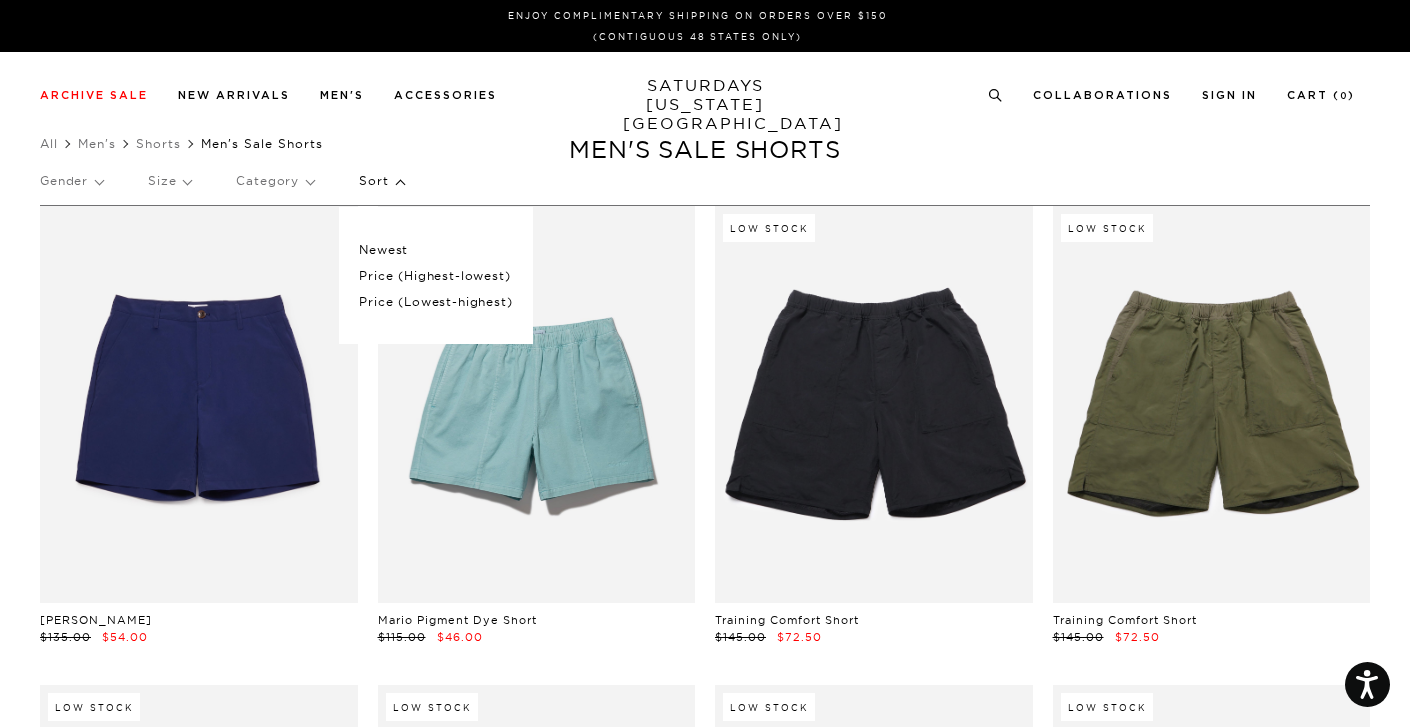 click on "Price (Lowest-highest)" at bounding box center [435, 302] 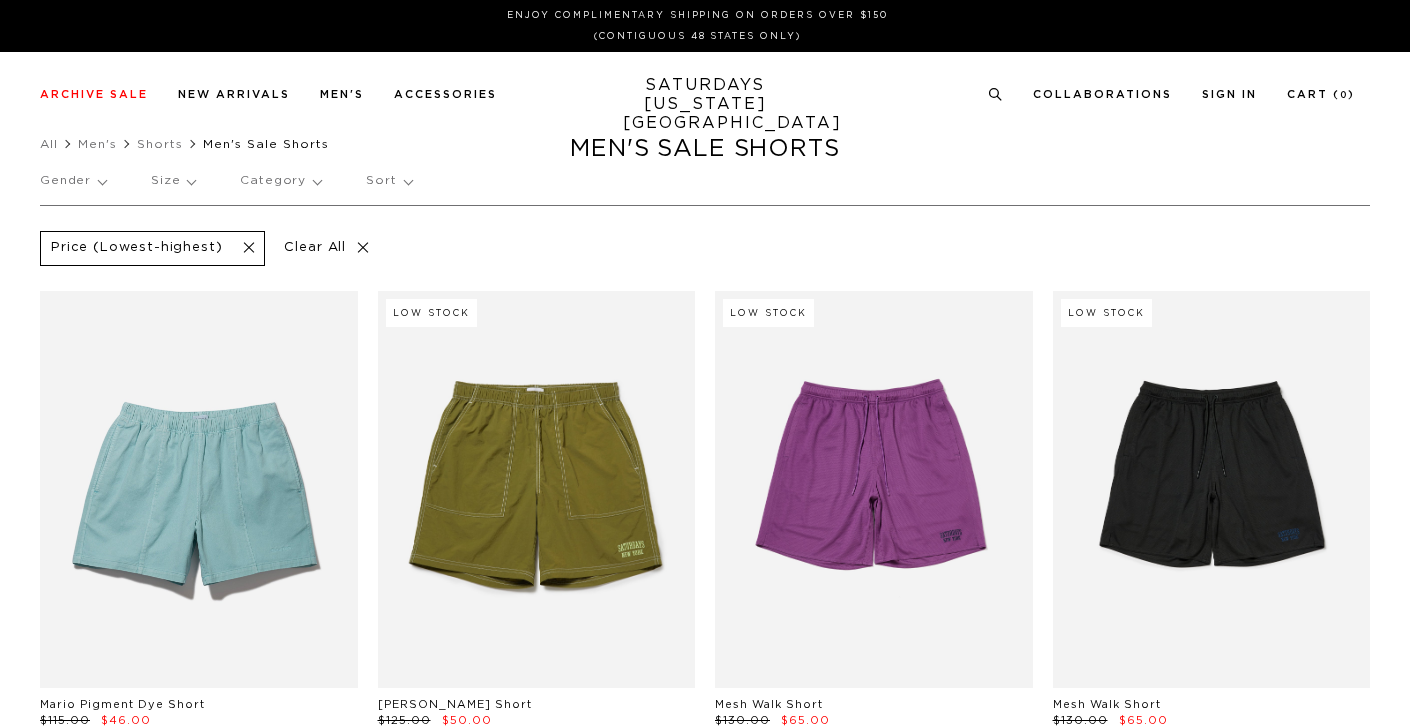 scroll, scrollTop: 0, scrollLeft: 0, axis: both 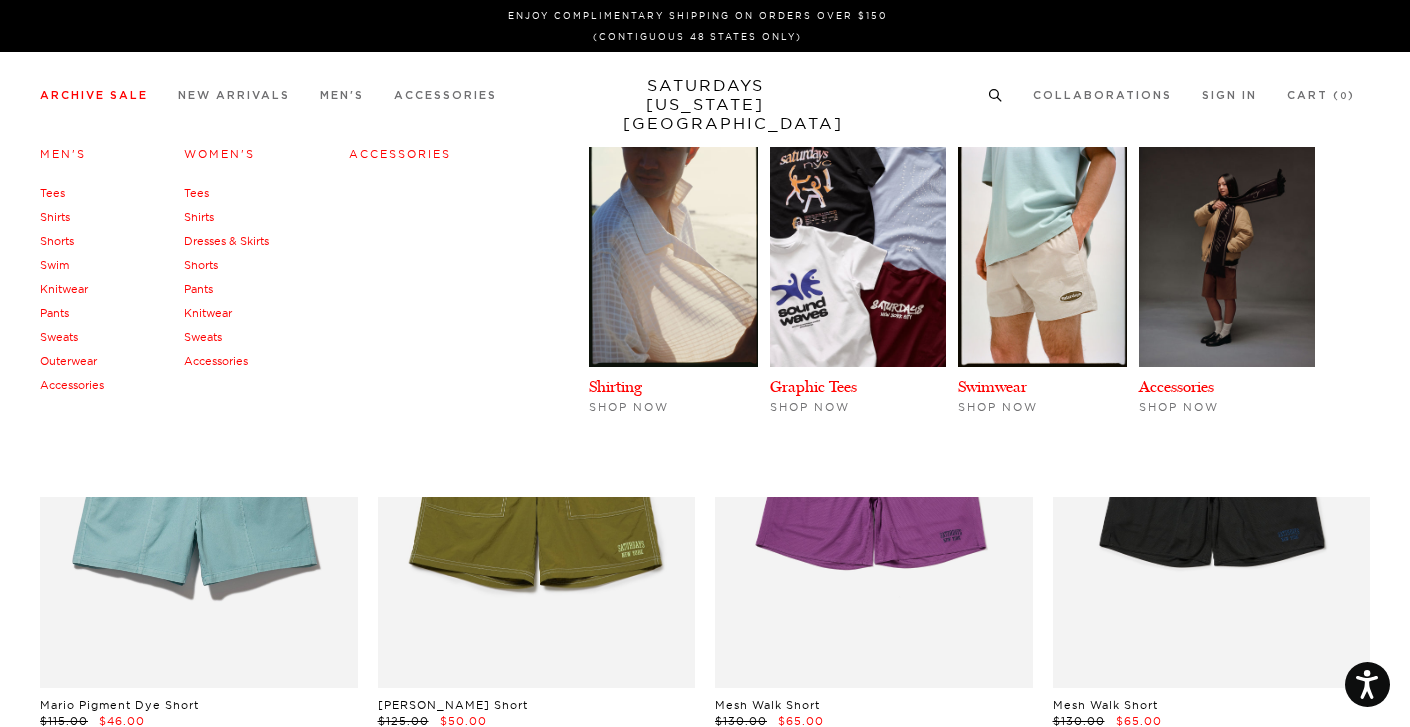 click on "Swim" at bounding box center [54, 265] 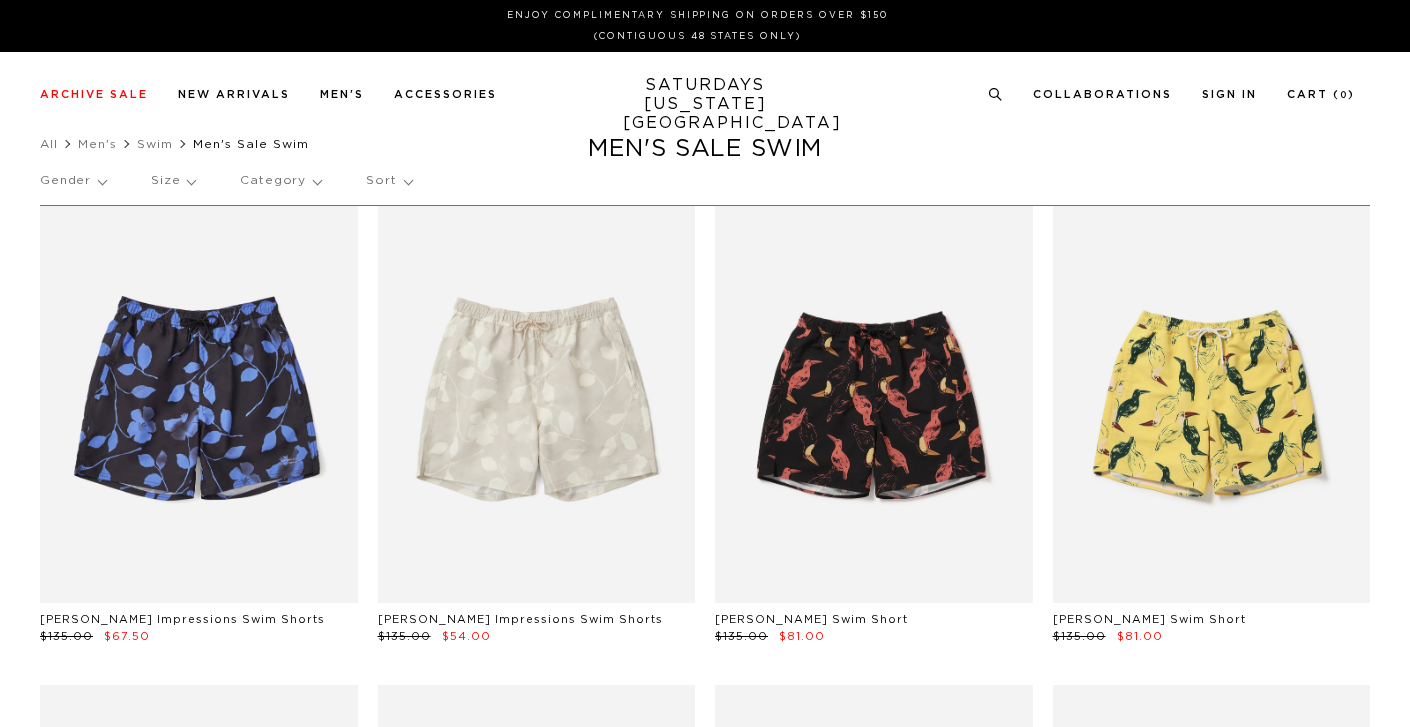 scroll, scrollTop: 0, scrollLeft: 0, axis: both 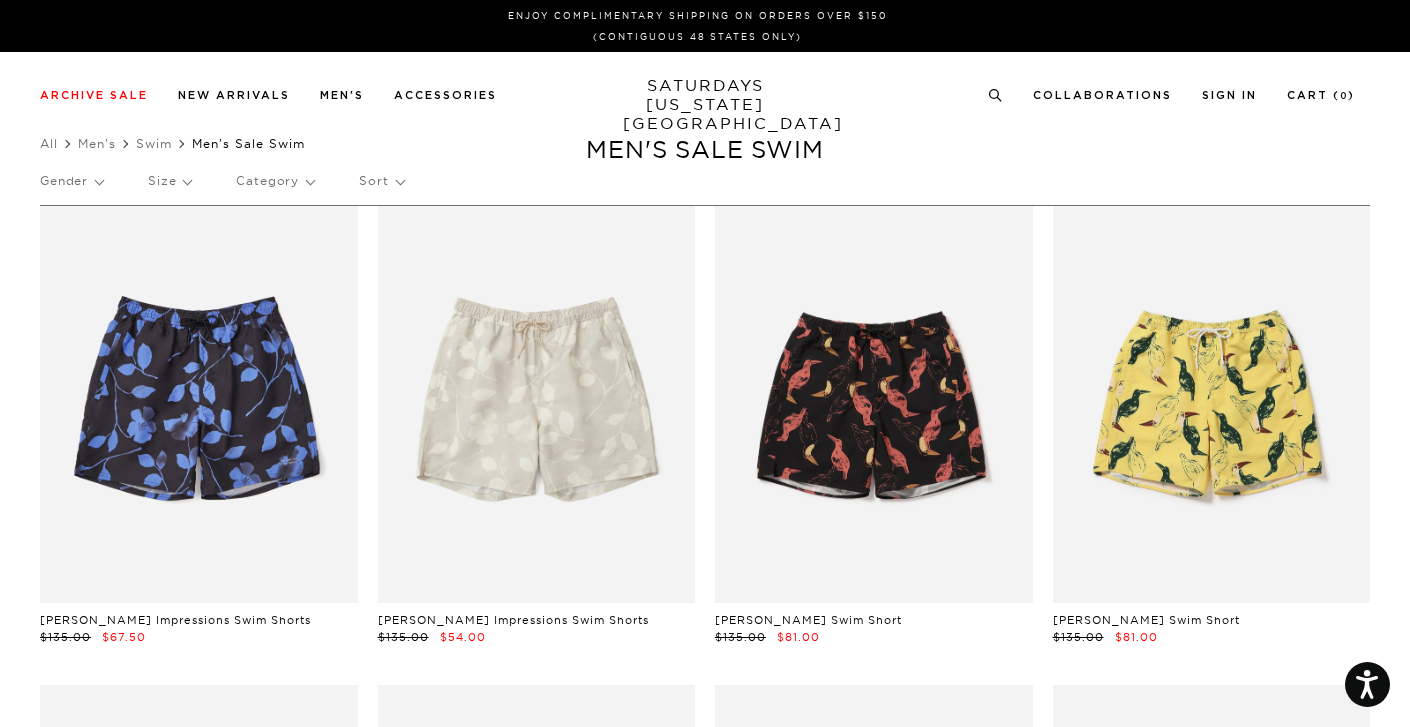 click on "Sort" at bounding box center [381, 181] 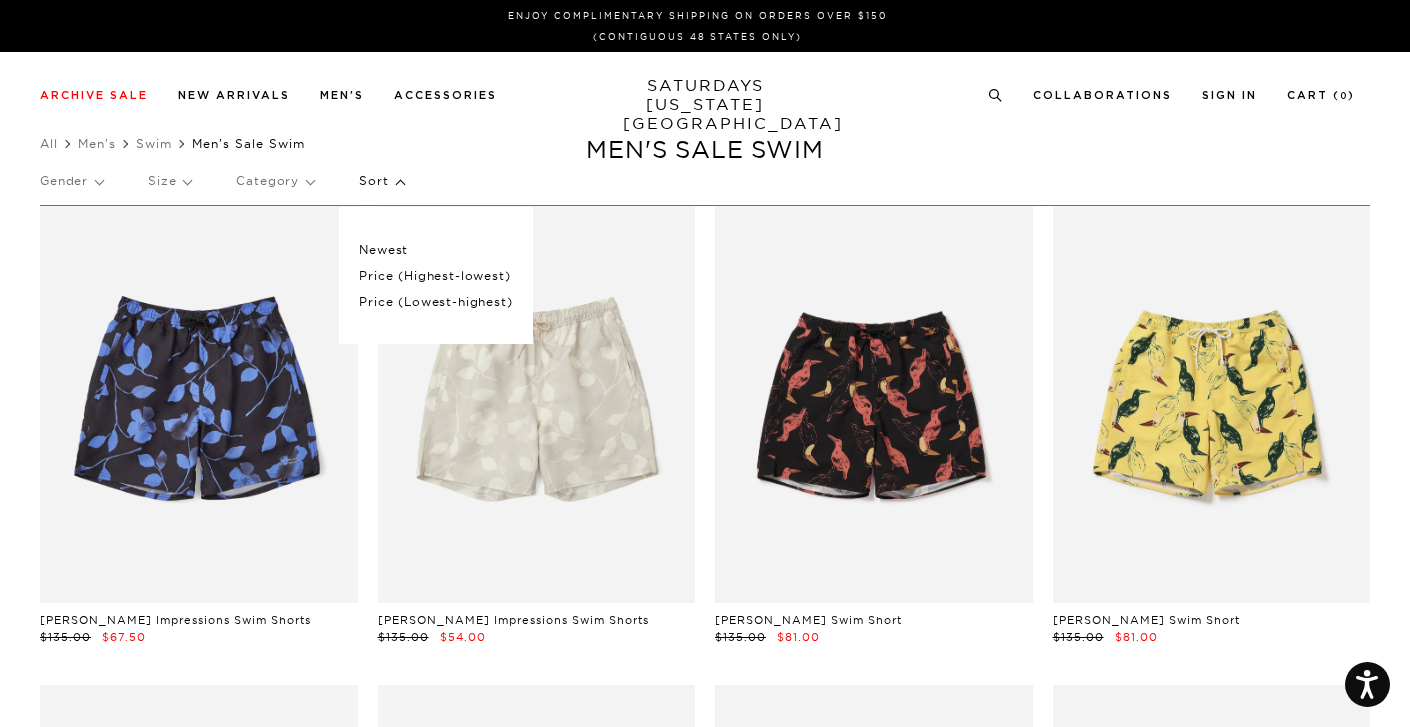 click on "Price (Lowest-highest)" at bounding box center [435, 302] 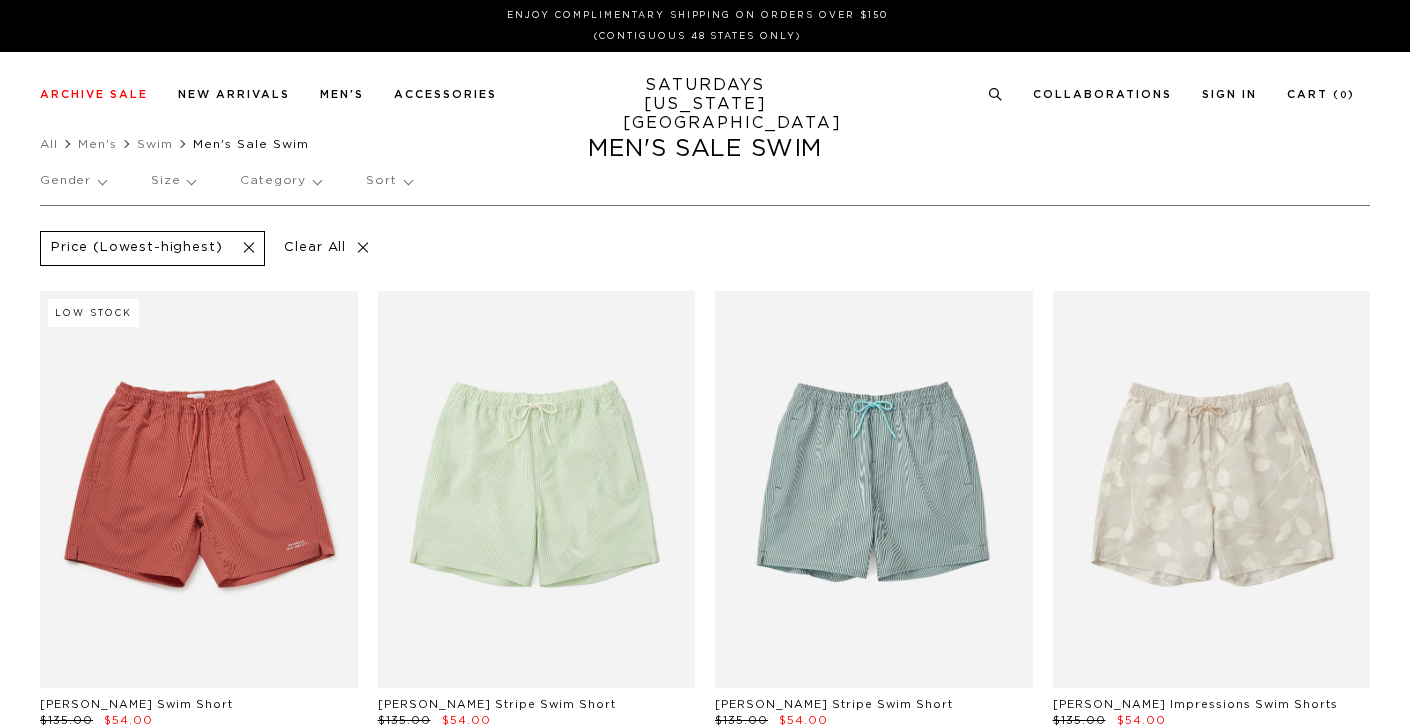 scroll, scrollTop: 0, scrollLeft: 0, axis: both 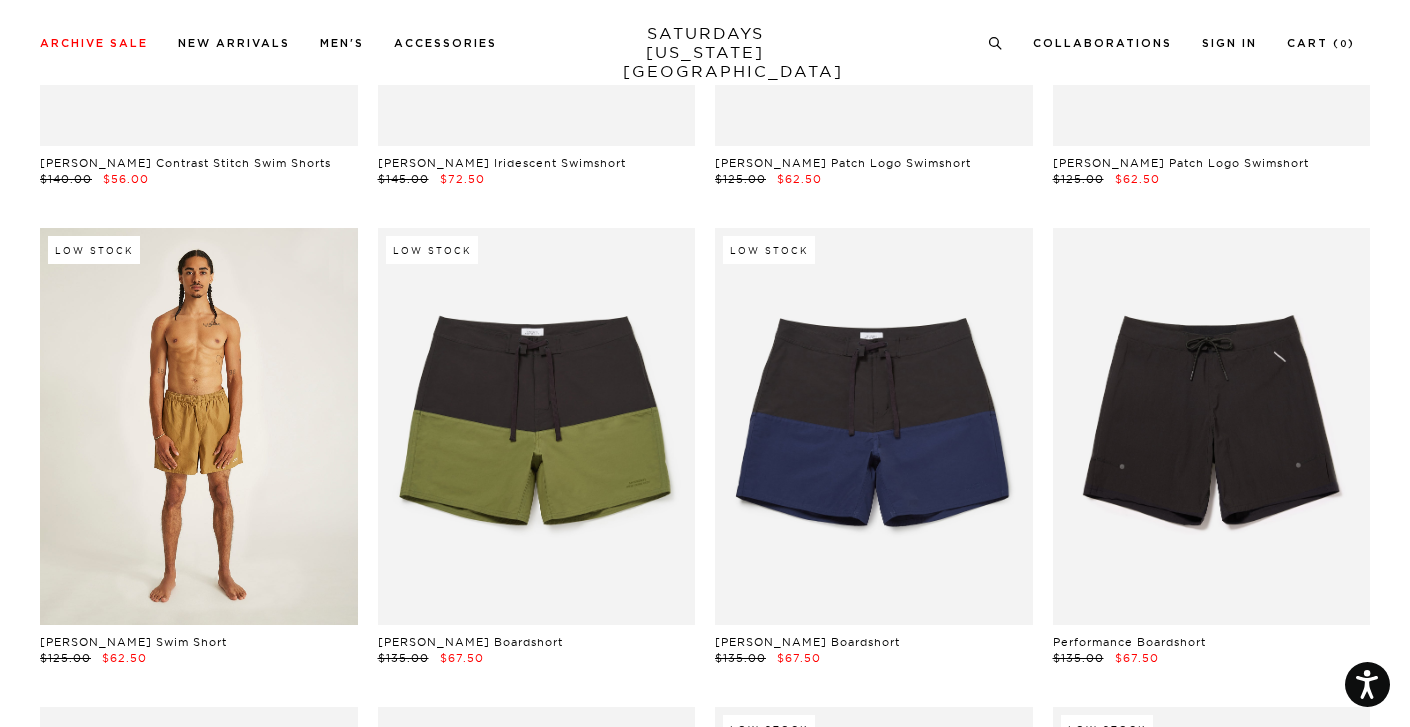 click at bounding box center [199, 426] 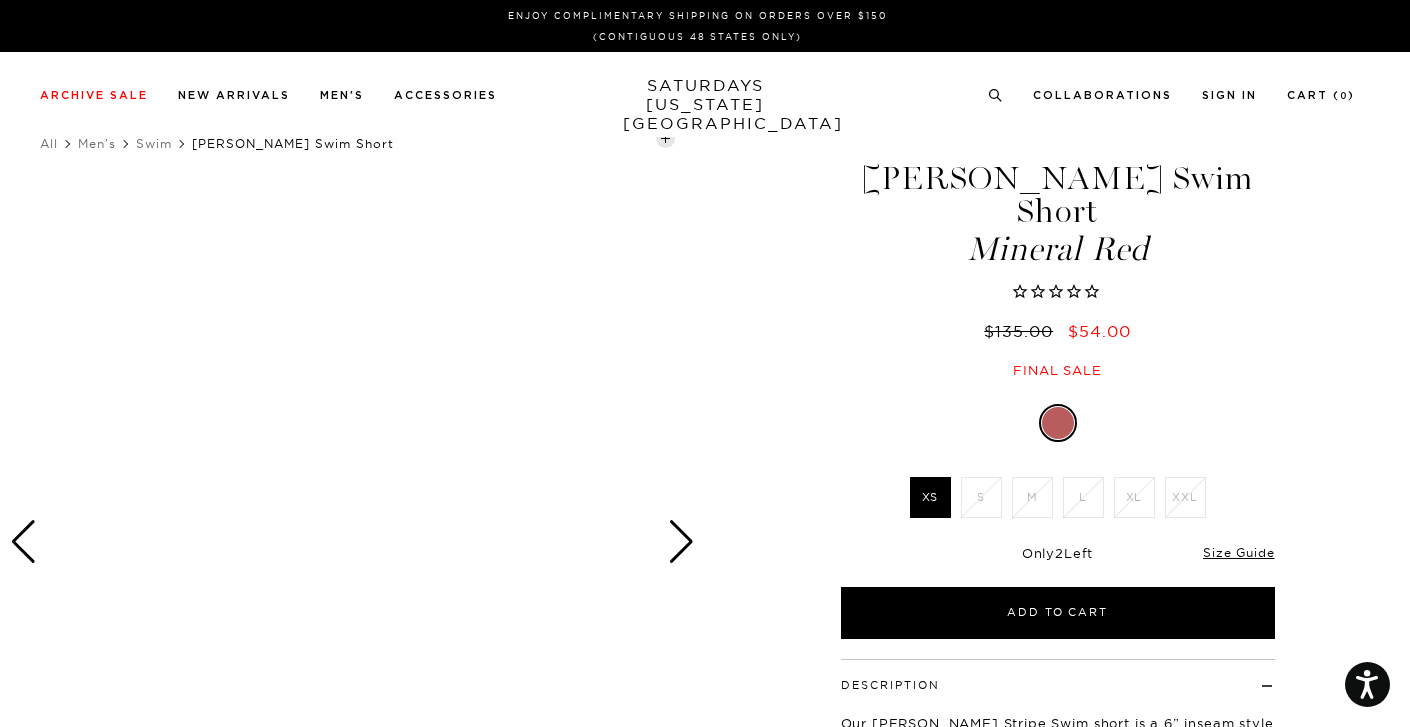 scroll, scrollTop: 0, scrollLeft: 0, axis: both 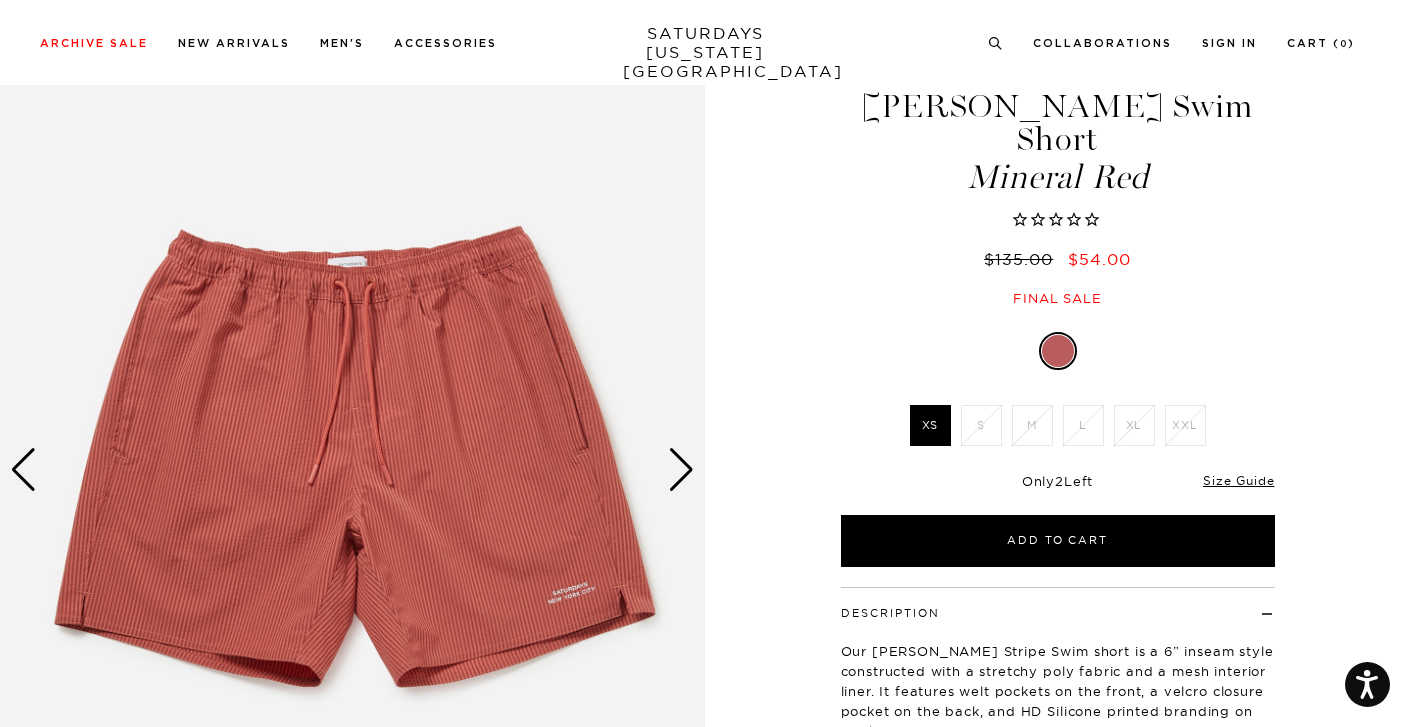 click at bounding box center [681, 470] 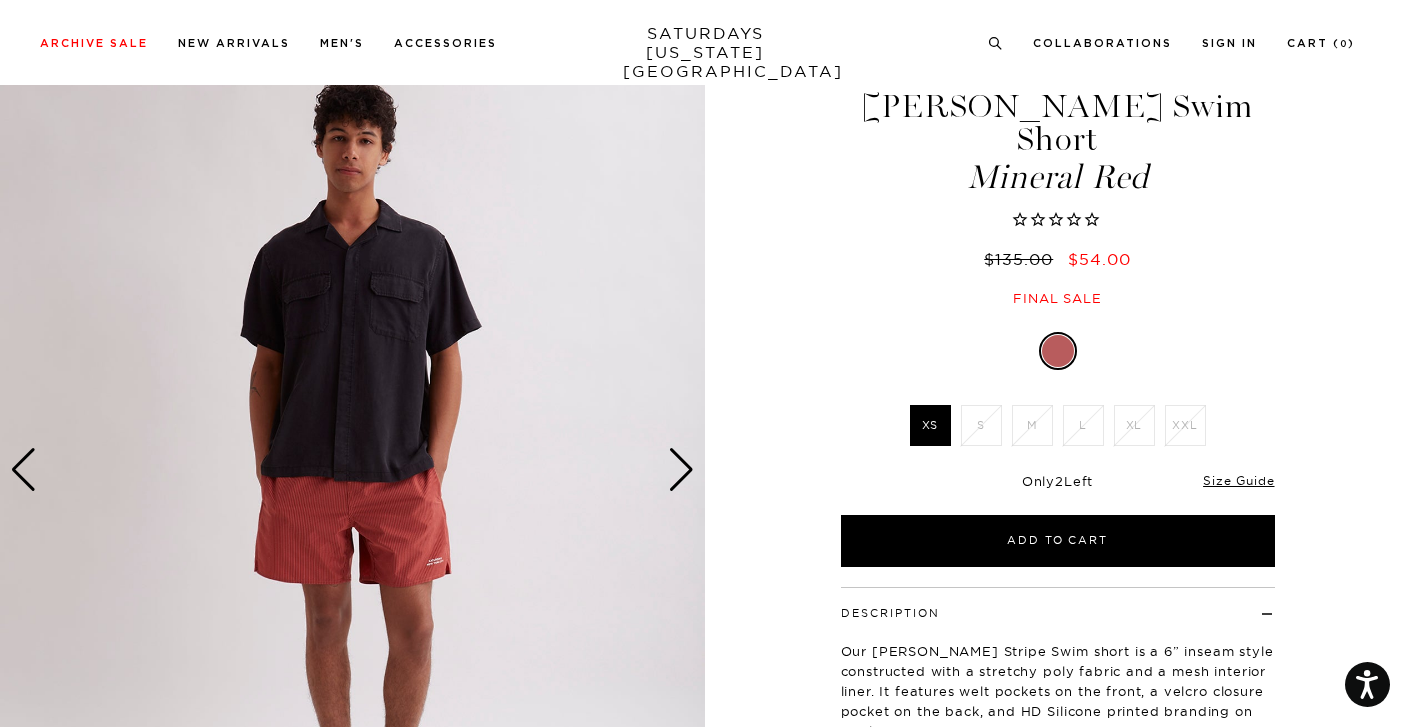 click at bounding box center (681, 470) 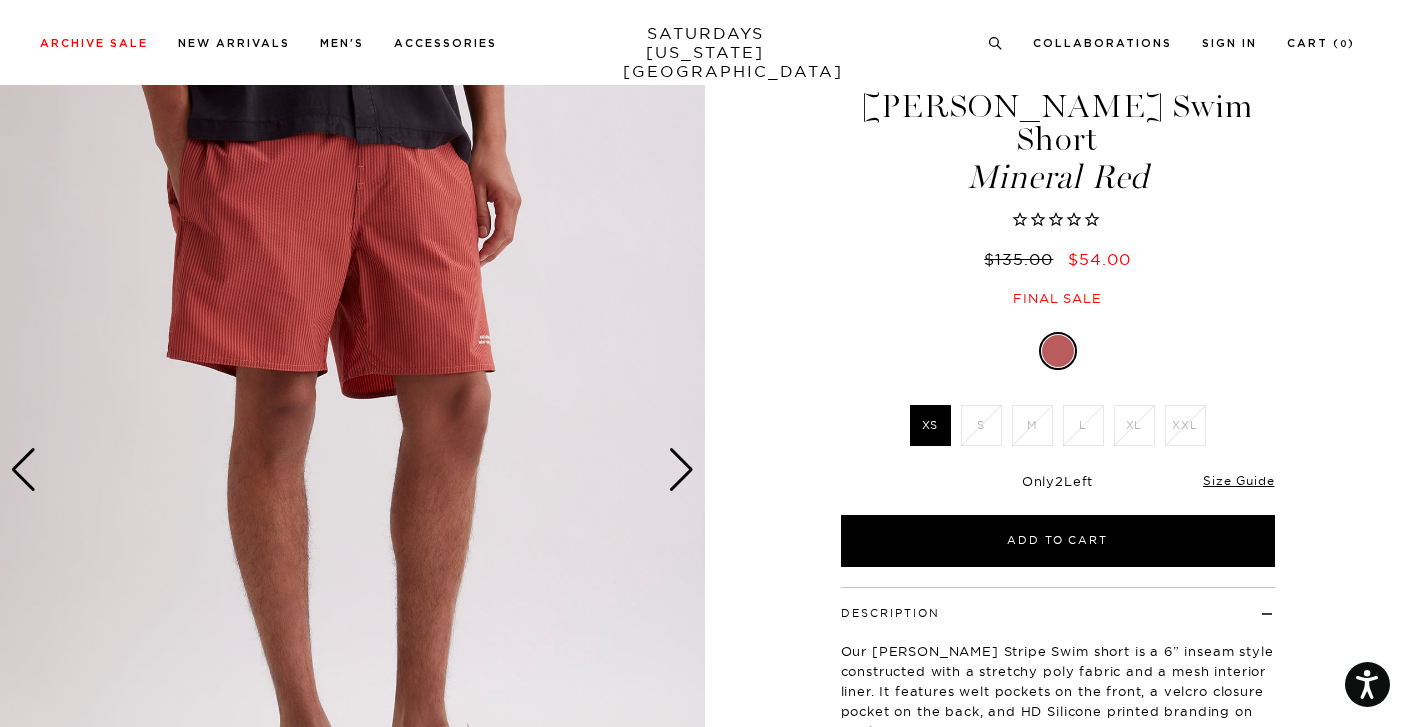 click at bounding box center [681, 470] 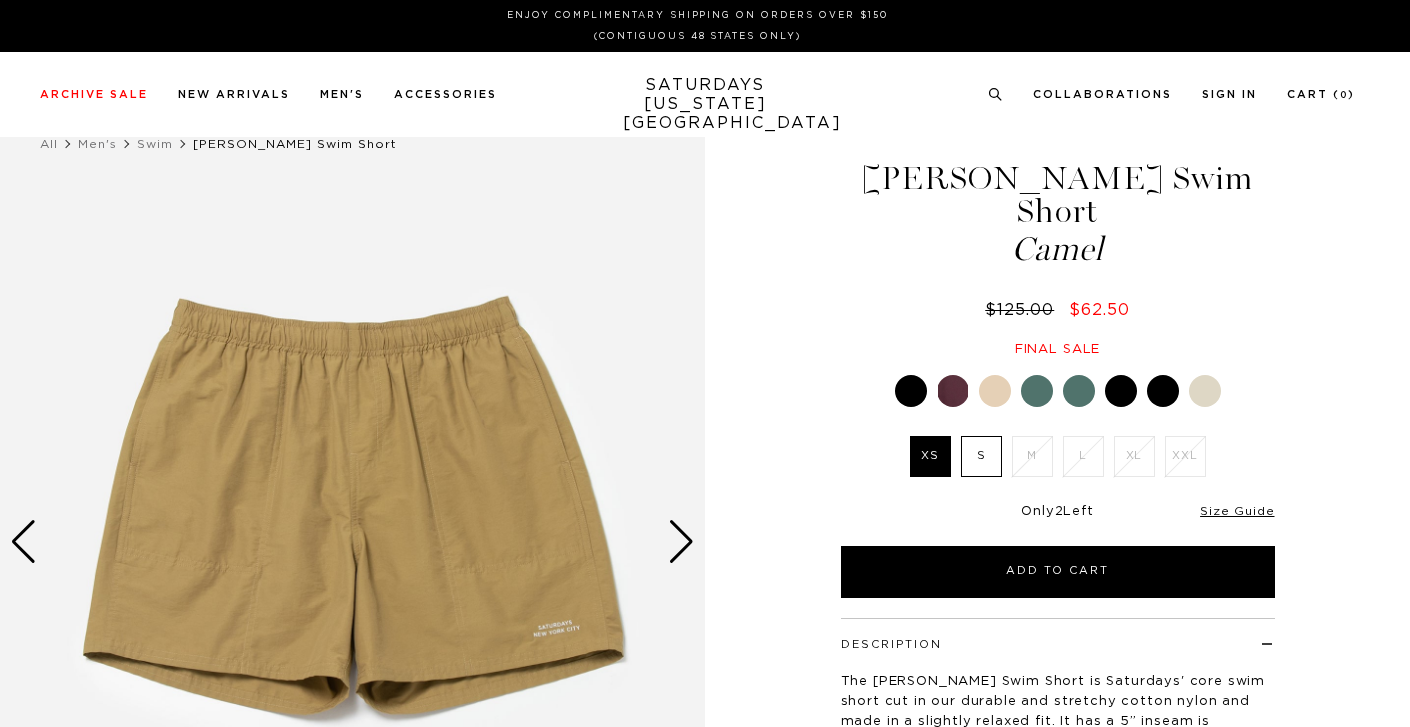 scroll, scrollTop: 0, scrollLeft: 0, axis: both 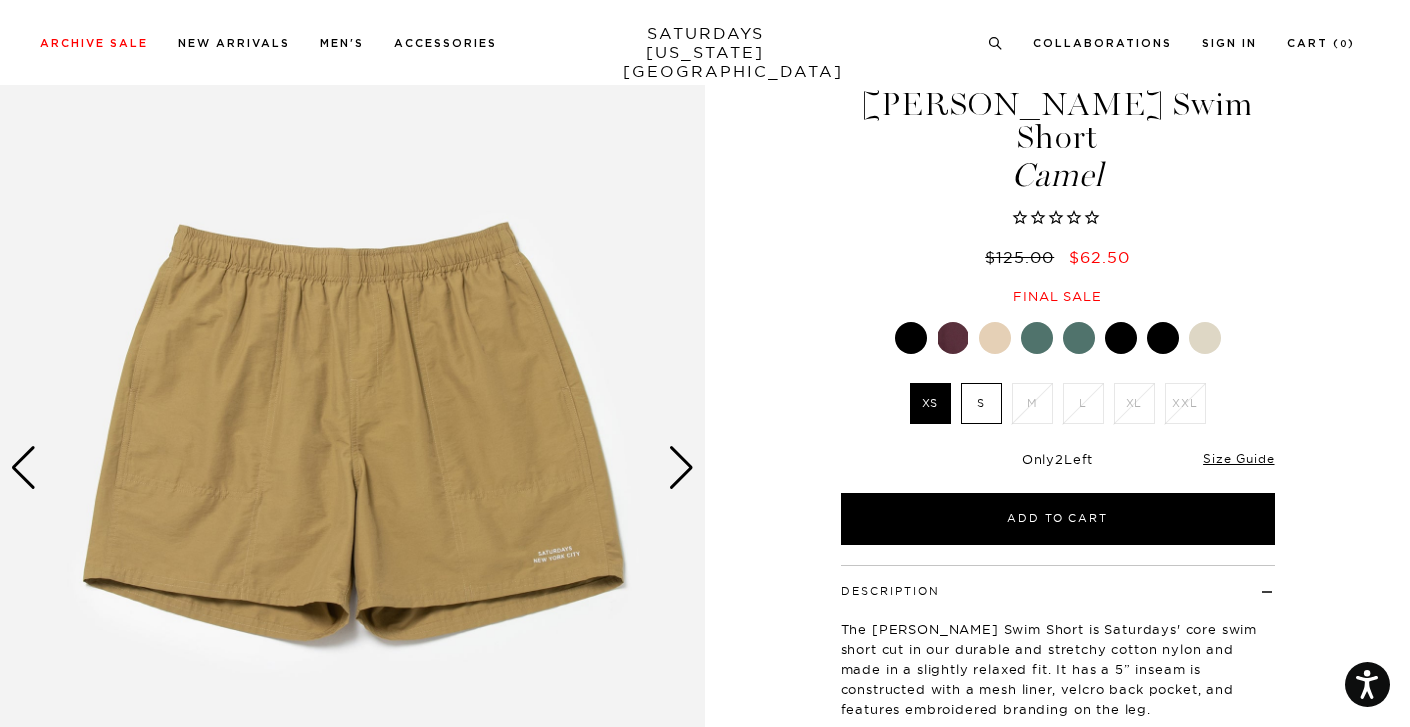 click at bounding box center (681, 468) 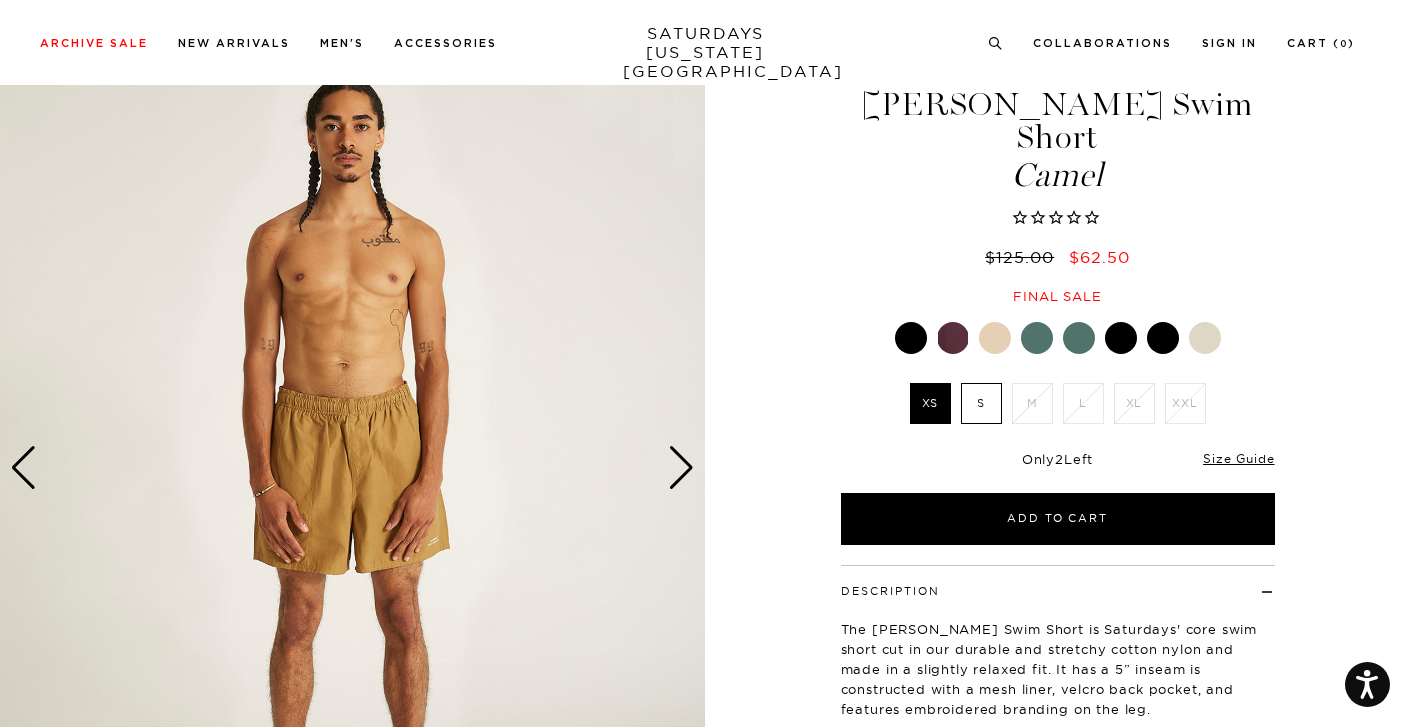 click at bounding box center [681, 468] 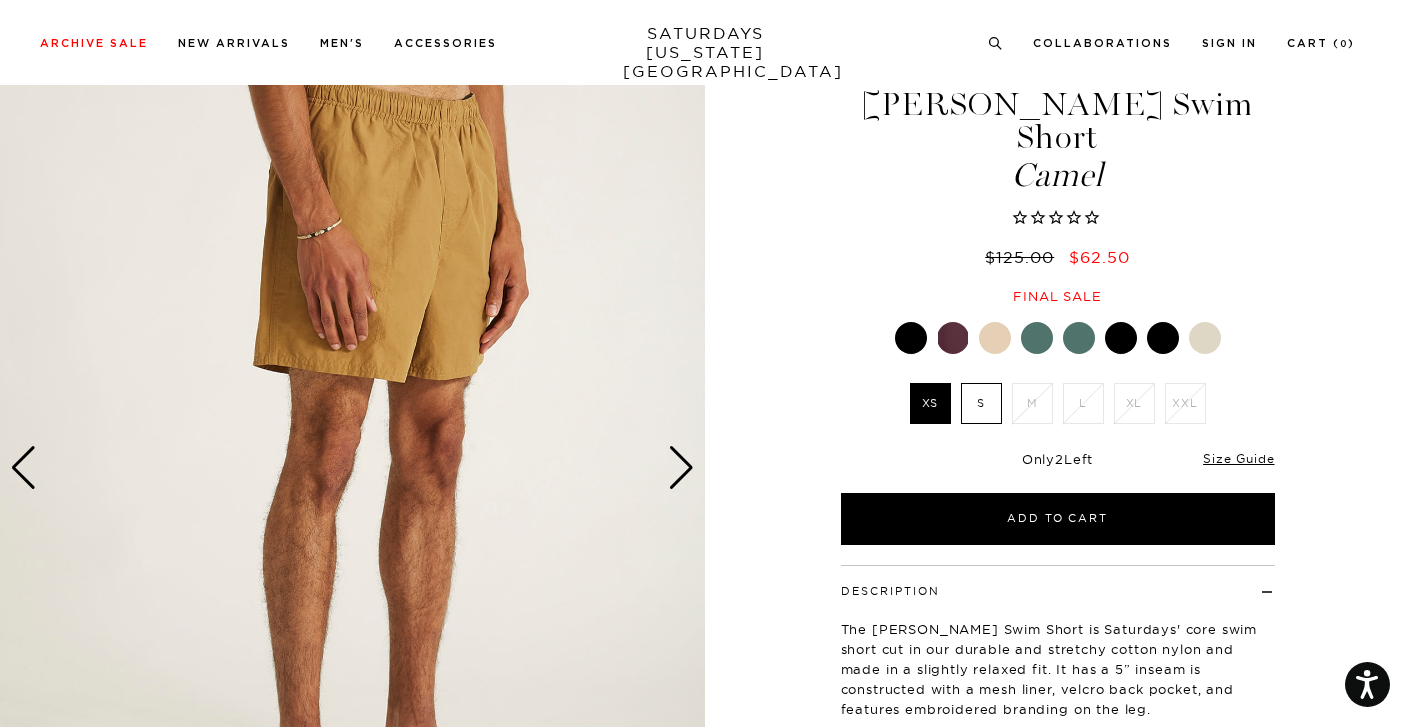 click at bounding box center (953, 338) 